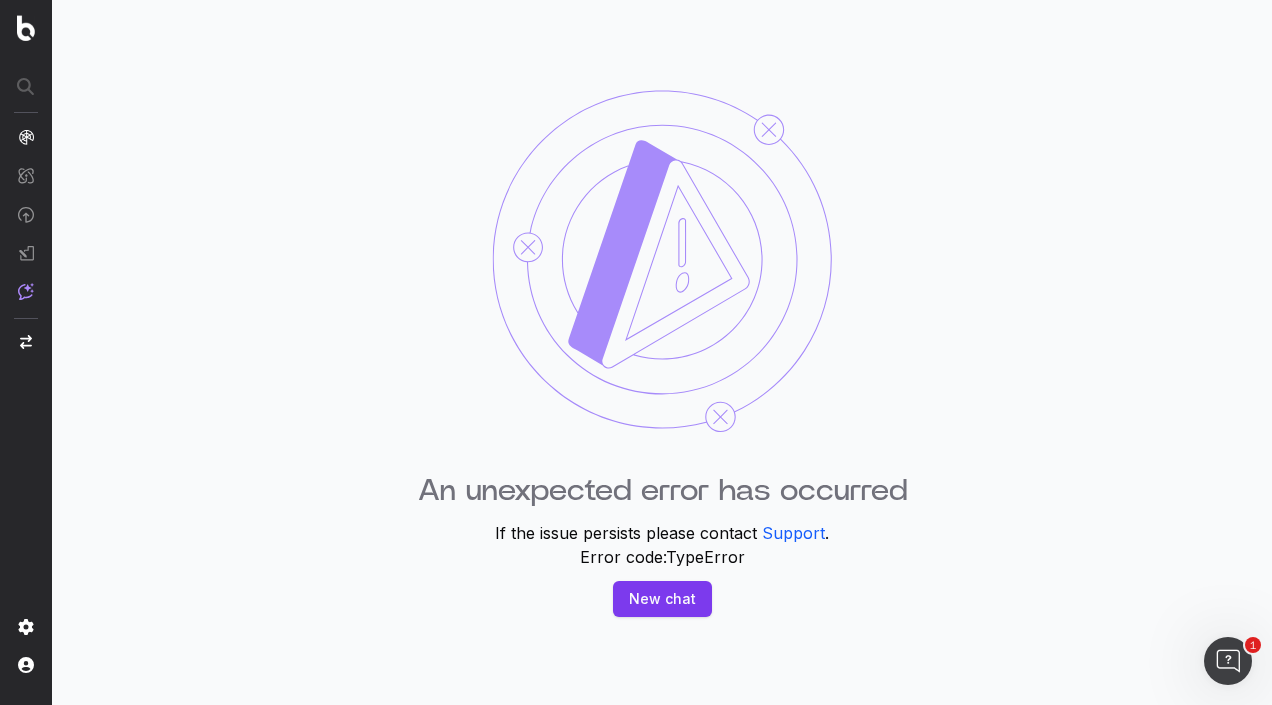 scroll, scrollTop: 0, scrollLeft: 0, axis: both 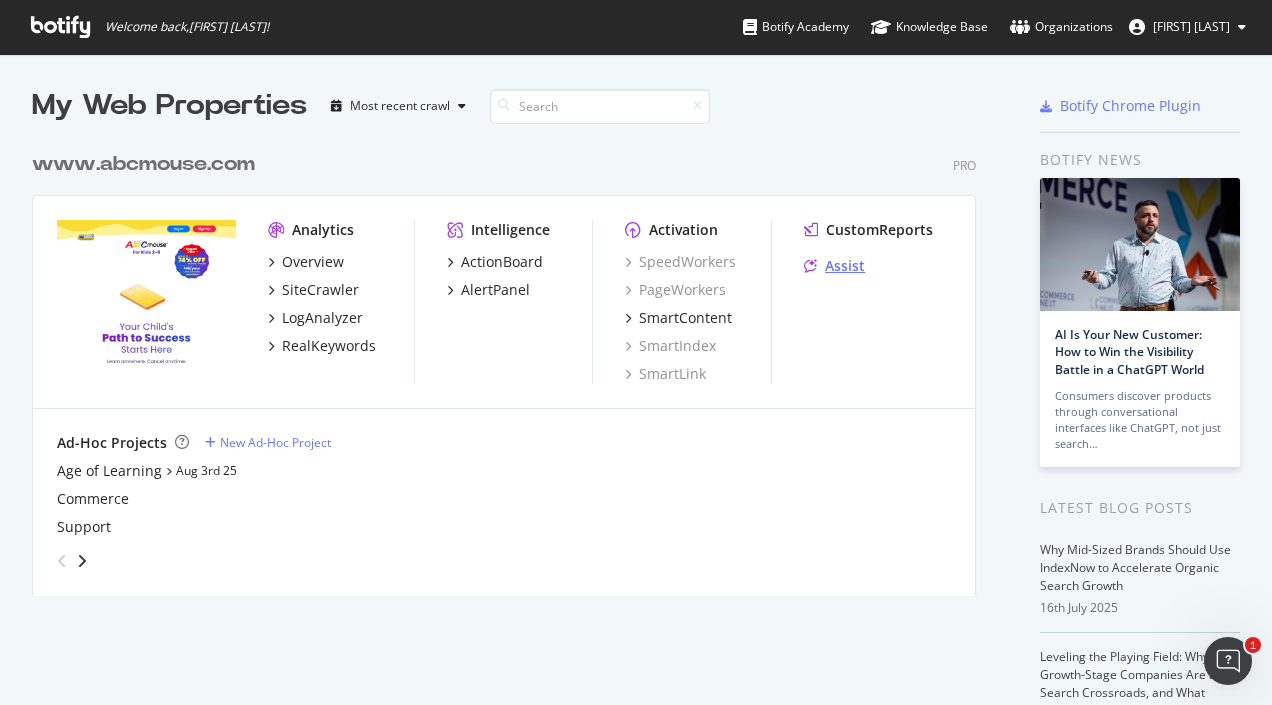 click on "Assist" at bounding box center [845, 266] 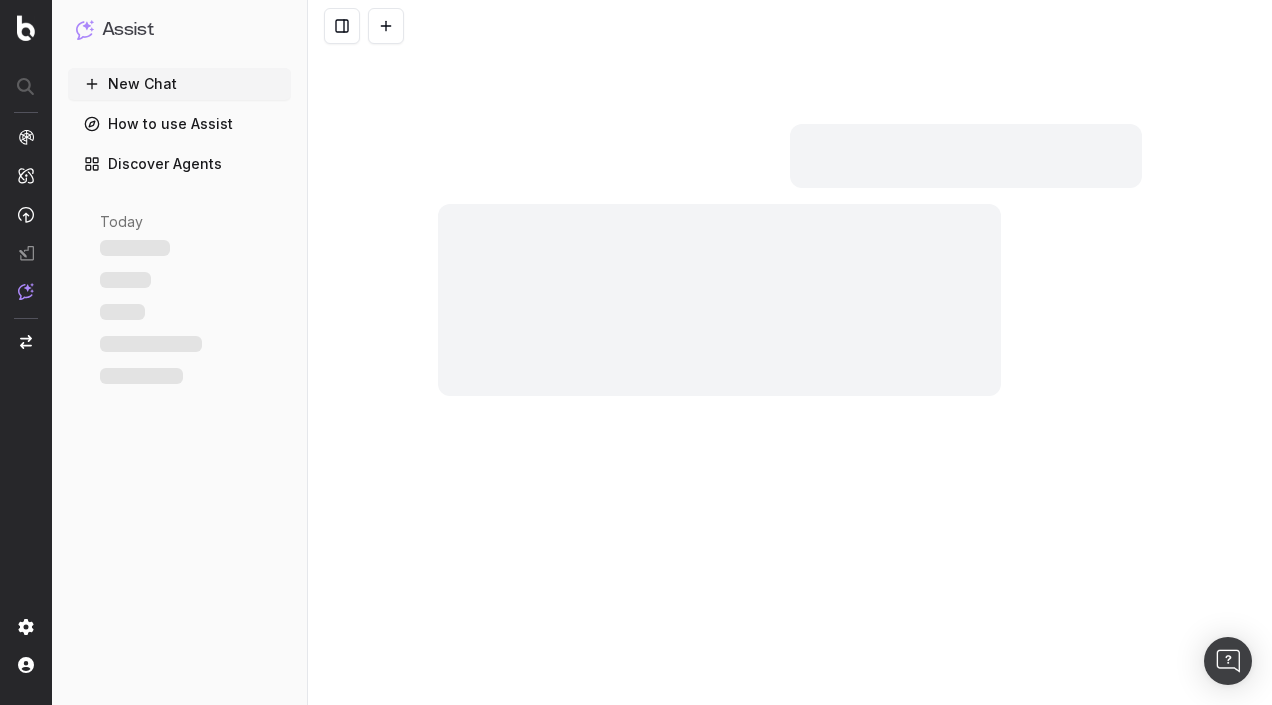 scroll, scrollTop: 0, scrollLeft: 0, axis: both 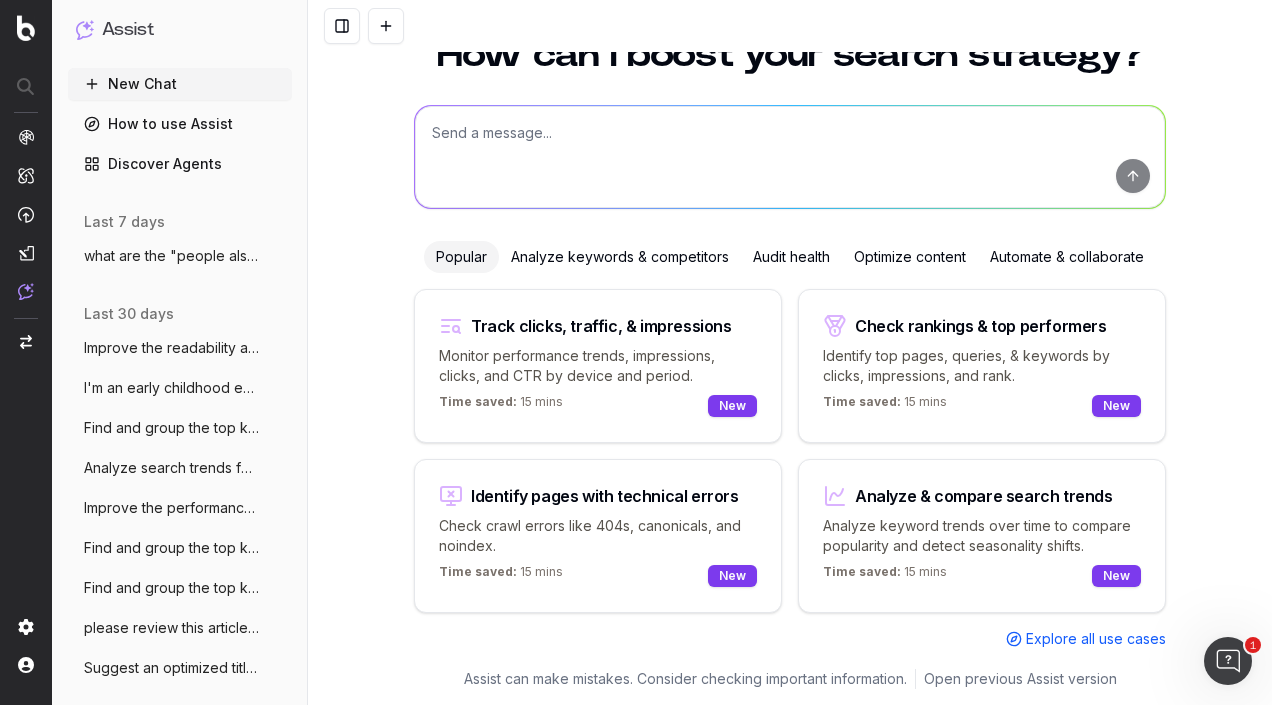 click at bounding box center (790, 157) 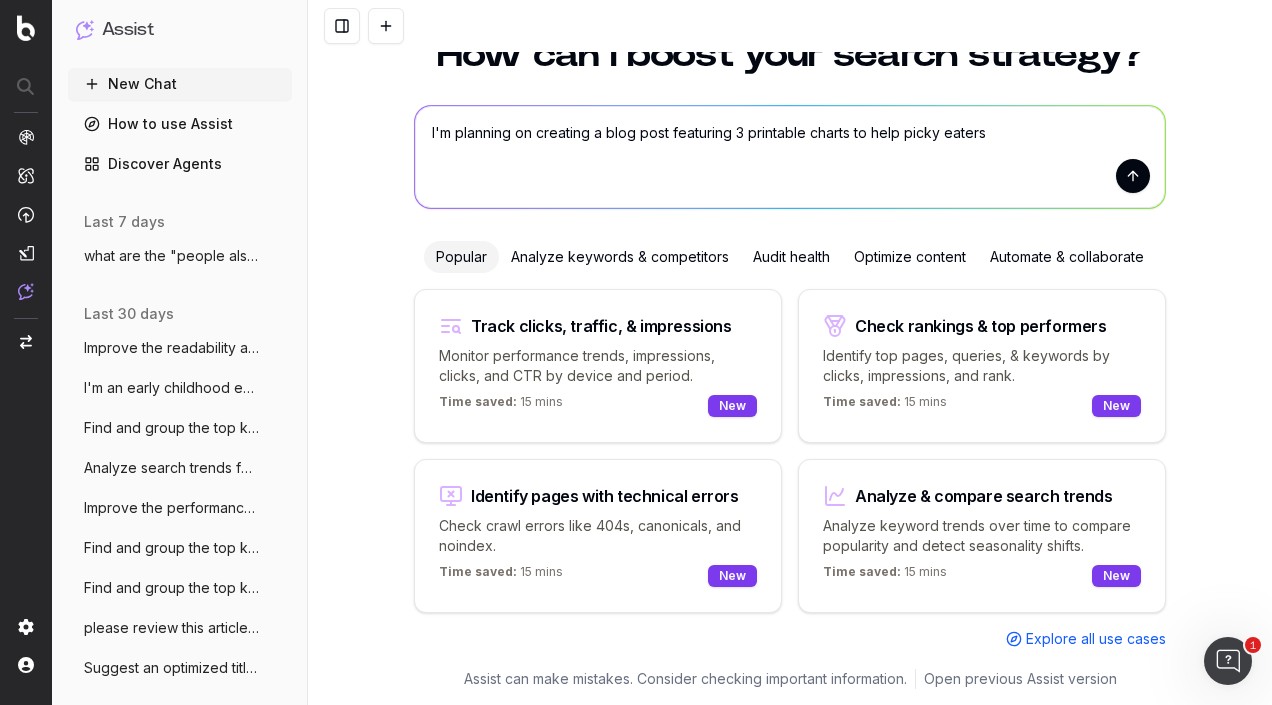 click on "I'm planning on creating a blog post featuring 3 printable charts to help picky eaters" at bounding box center [790, 157] 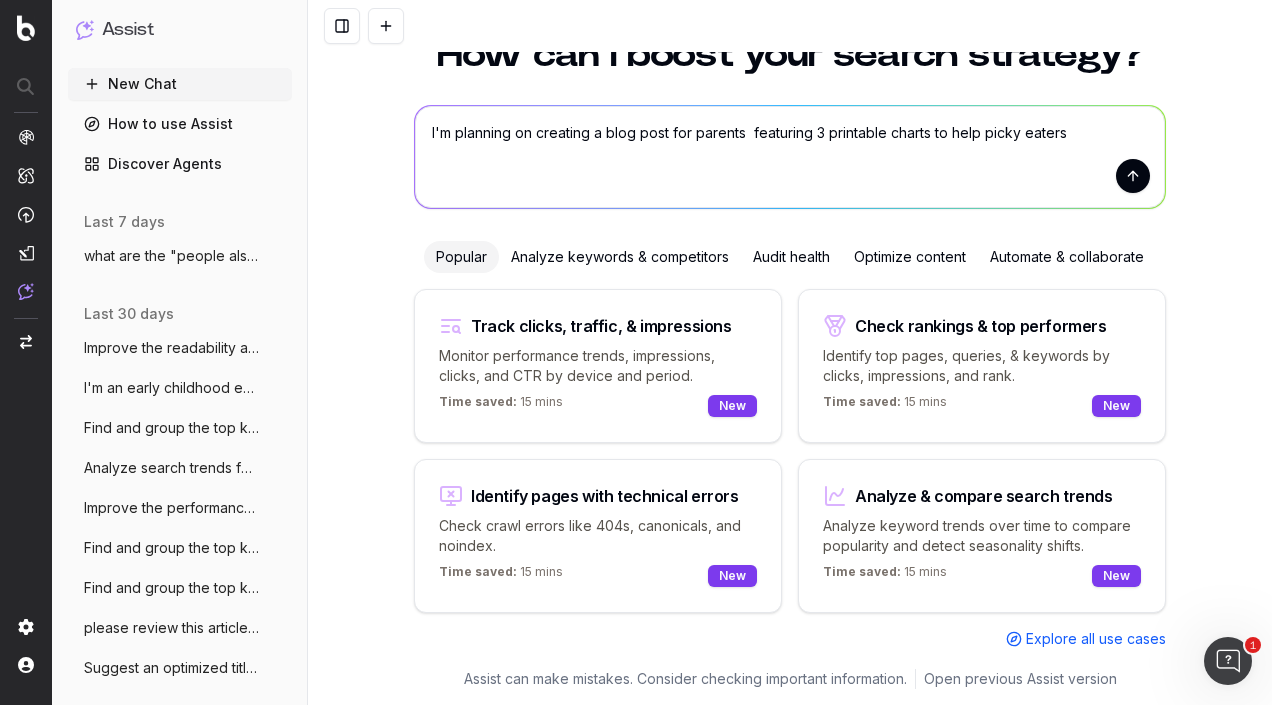 click on "I'm planning on creating a blog post for parents  featuring 3 printable charts to help picky eaters" at bounding box center [790, 157] 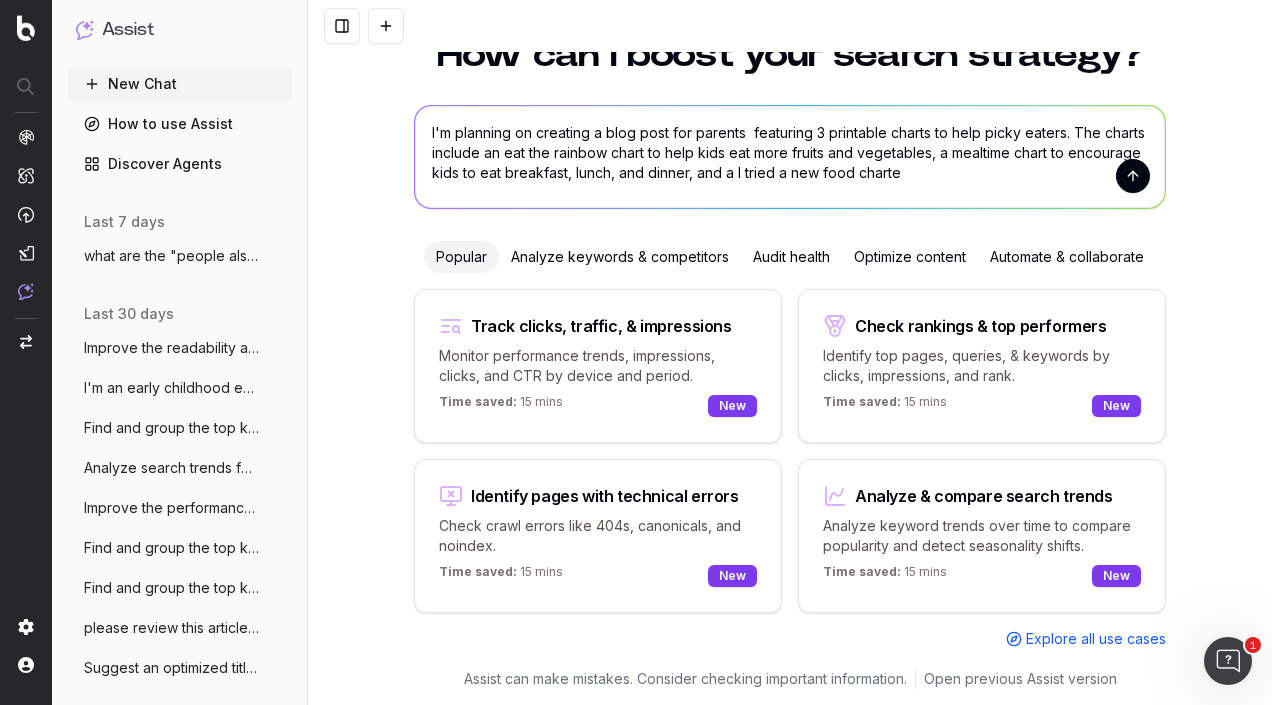click on "I'm planning on creating a blog post for parents  featuring 3 printable charts to help picky eaters. The charts include an eat the rainbow chart to help kids eat more fruits and vegetables, a mealtime chart to encourage kids to eat breakfast, lunch, and dinner, and a I tried a new food charte" at bounding box center [790, 157] 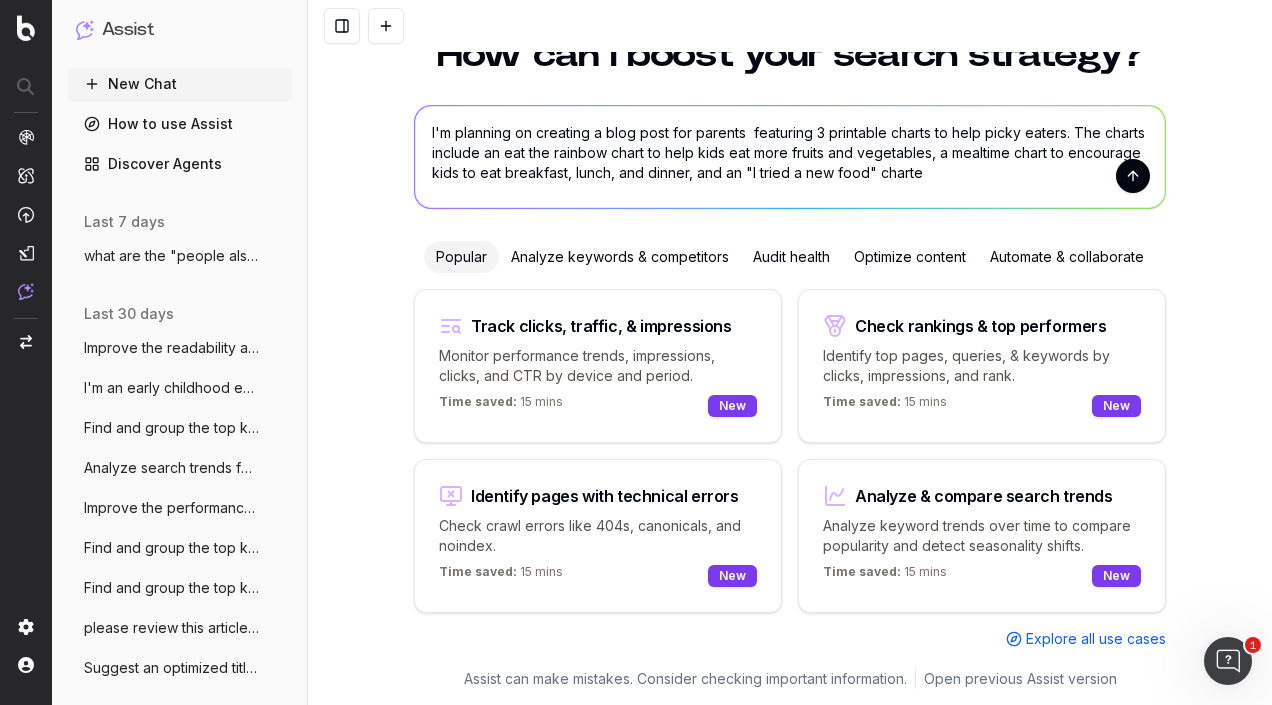 click on "I'm planning on creating a blog post for parents  featuring 3 printable charts to help picky eaters. The charts include an eat the rainbow chart to help kids eat more fruits and vegetables, a mealtime chart to encourage kids to eat breakfast, lunch, and dinner, and an "I tried a new food" charte" at bounding box center (790, 157) 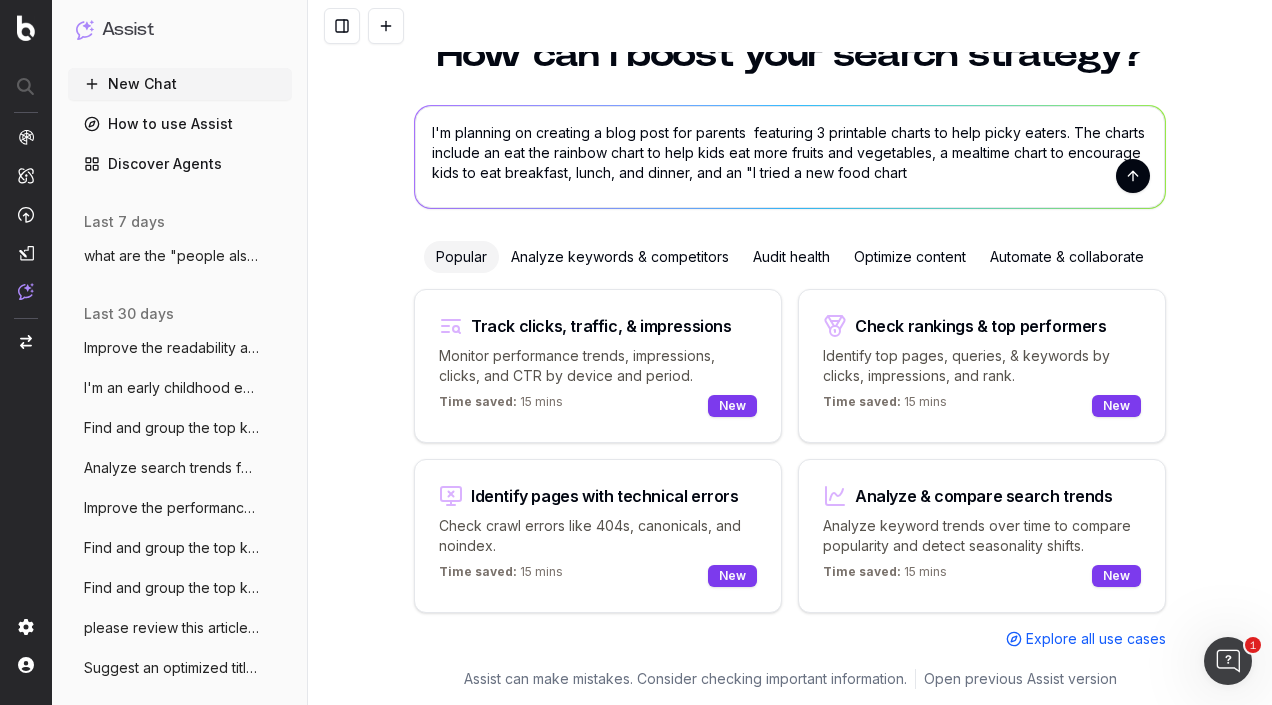 click on "I'm planning on creating a blog post for parents  featuring 3 printable charts to help picky eaters. The charts include an eat the rainbow chart to help kids eat more fruits and vegetables, a mealtime chart to encourage kids to eat breakfast, lunch, and dinner, and an "I tried a new food chart" at bounding box center [790, 157] 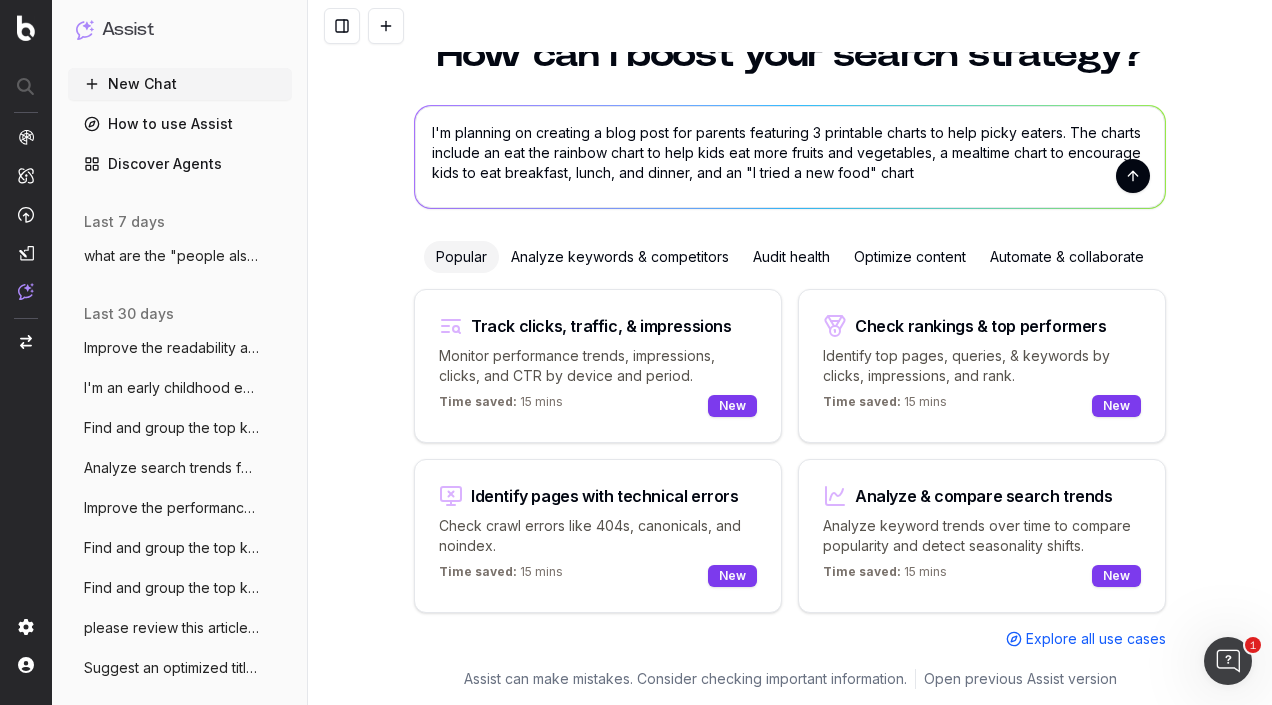 click on "I'm planning on creating a blog post for parents featuring 3 printable charts to help picky eaters. The charts include an eat the rainbow chart to help kids eat more fruits and vegetables, a mealtime chart to encourage kids to eat breakfast, lunch, and dinner, and an "I tried a new food" chart" at bounding box center [790, 157] 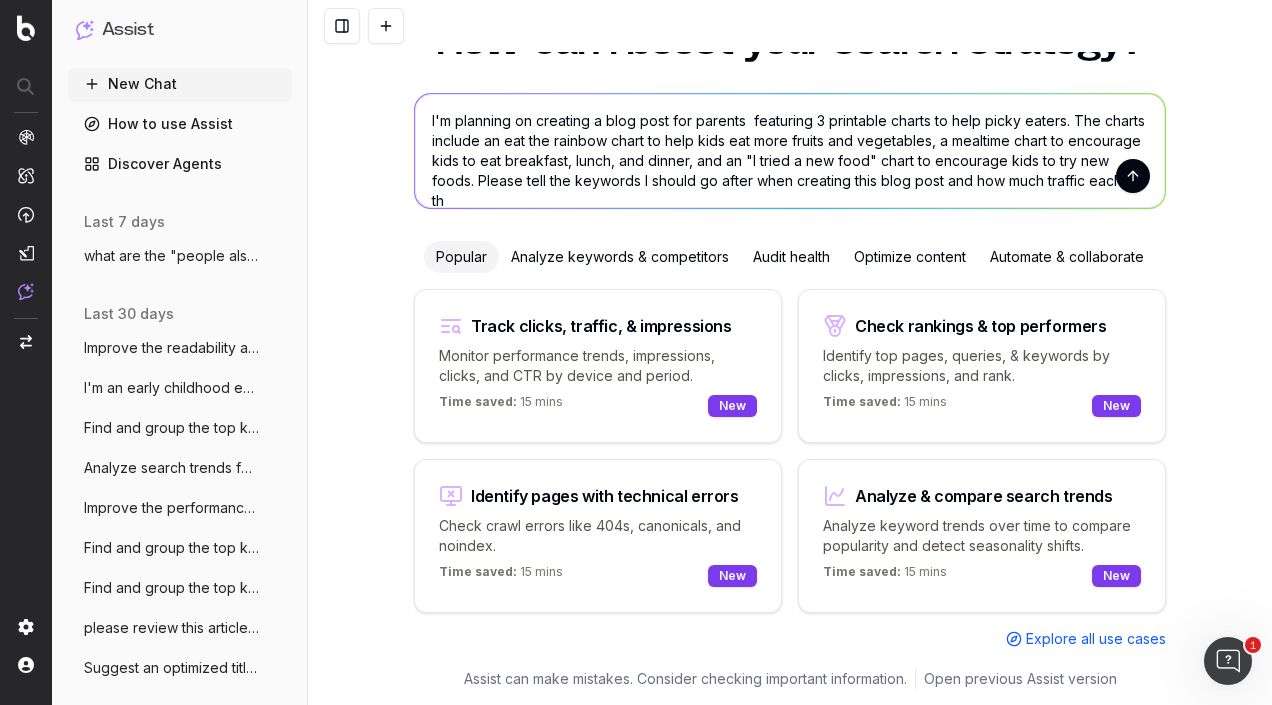 scroll, scrollTop: 103, scrollLeft: 0, axis: vertical 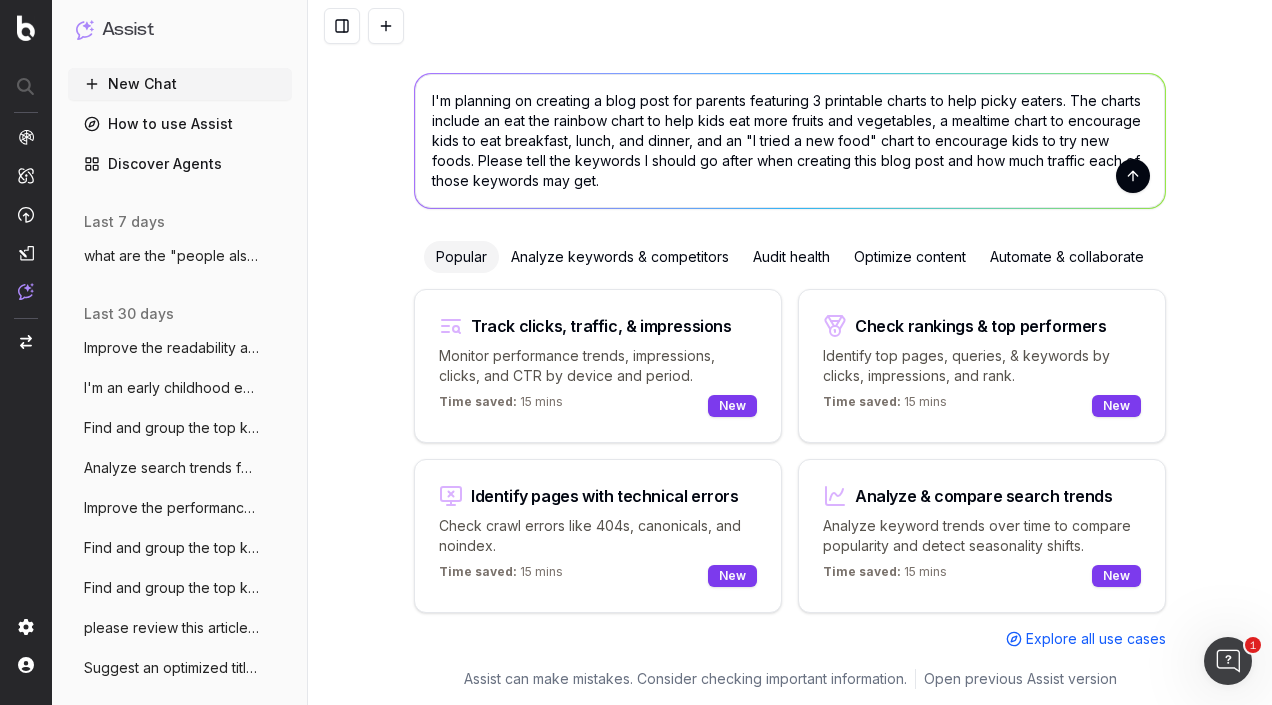 type on "I'm planning on creating a blog post for parents featuring 3 printable charts to help picky eaters. The charts include an eat the rainbow chart to help kids eat more fruits and vegetables, a mealtime chart to encourage kids to eat breakfast, lunch, and dinner, and an "I tried a new food" chart to encourage kids to try new foods. Please tell the keywords I should go after when creating this blog post and how much traffic each of those keywords may get." 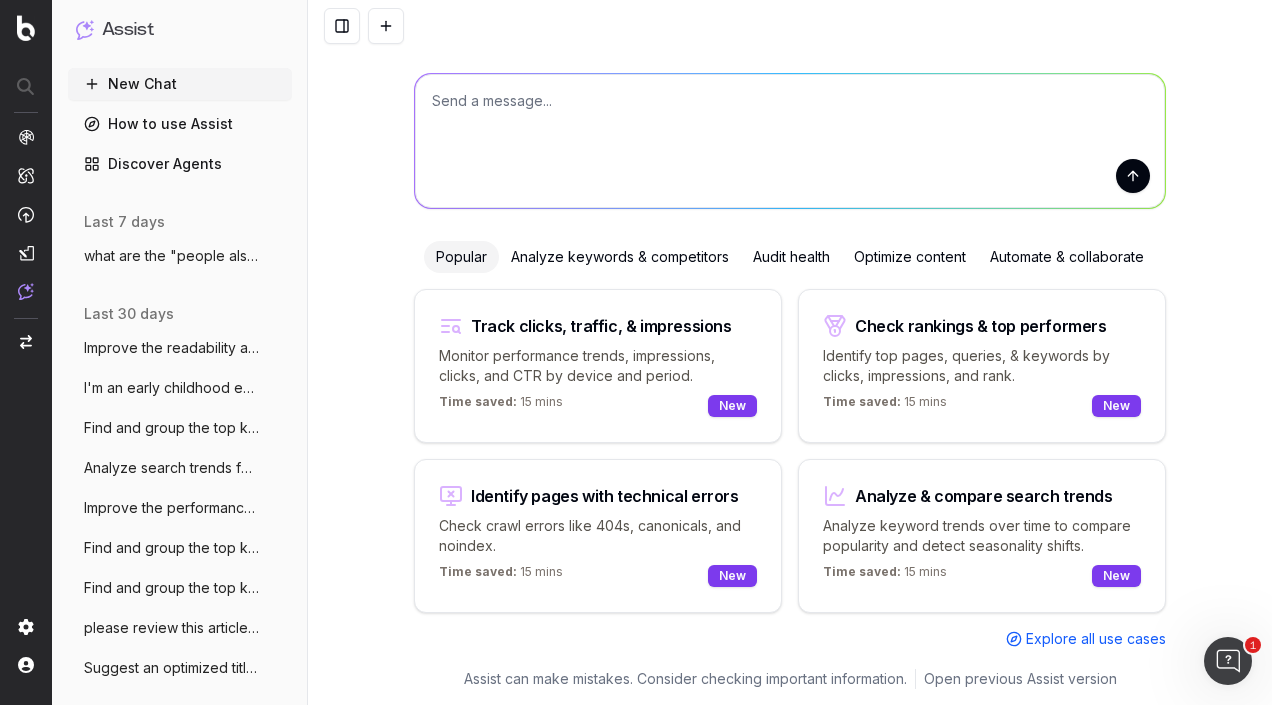 scroll, scrollTop: 0, scrollLeft: 0, axis: both 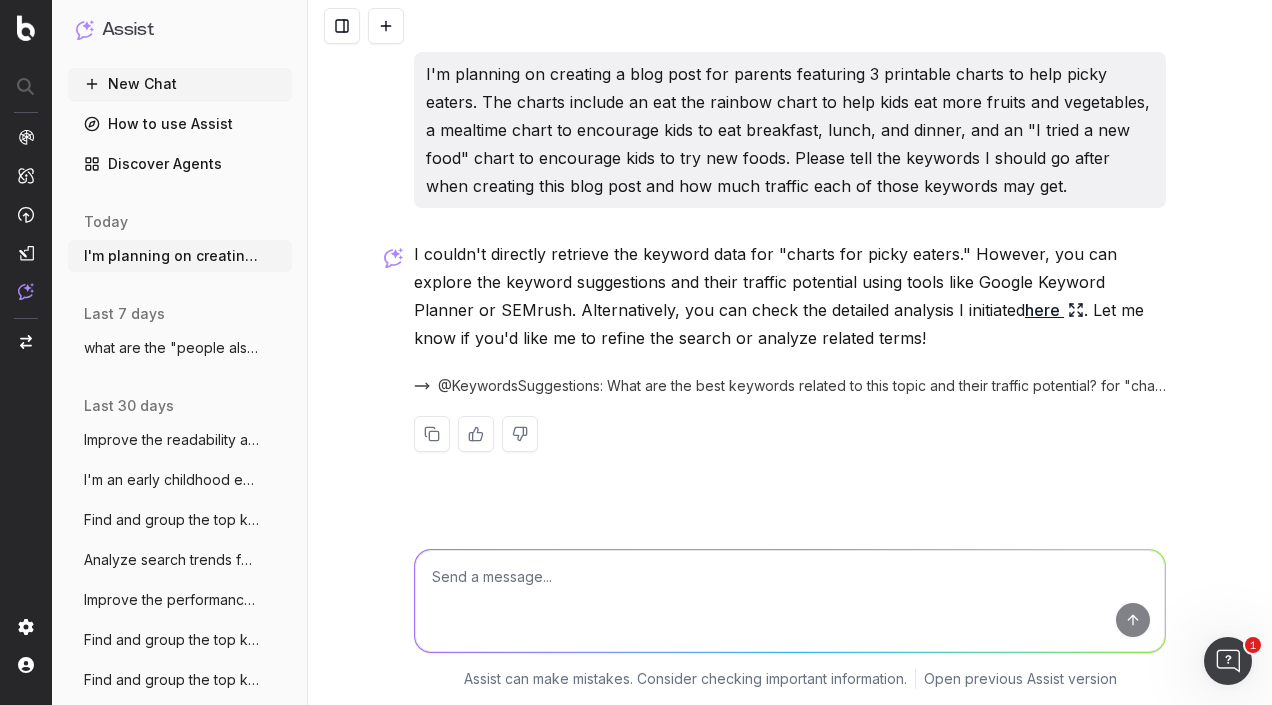click on "here" at bounding box center (1054, 310) 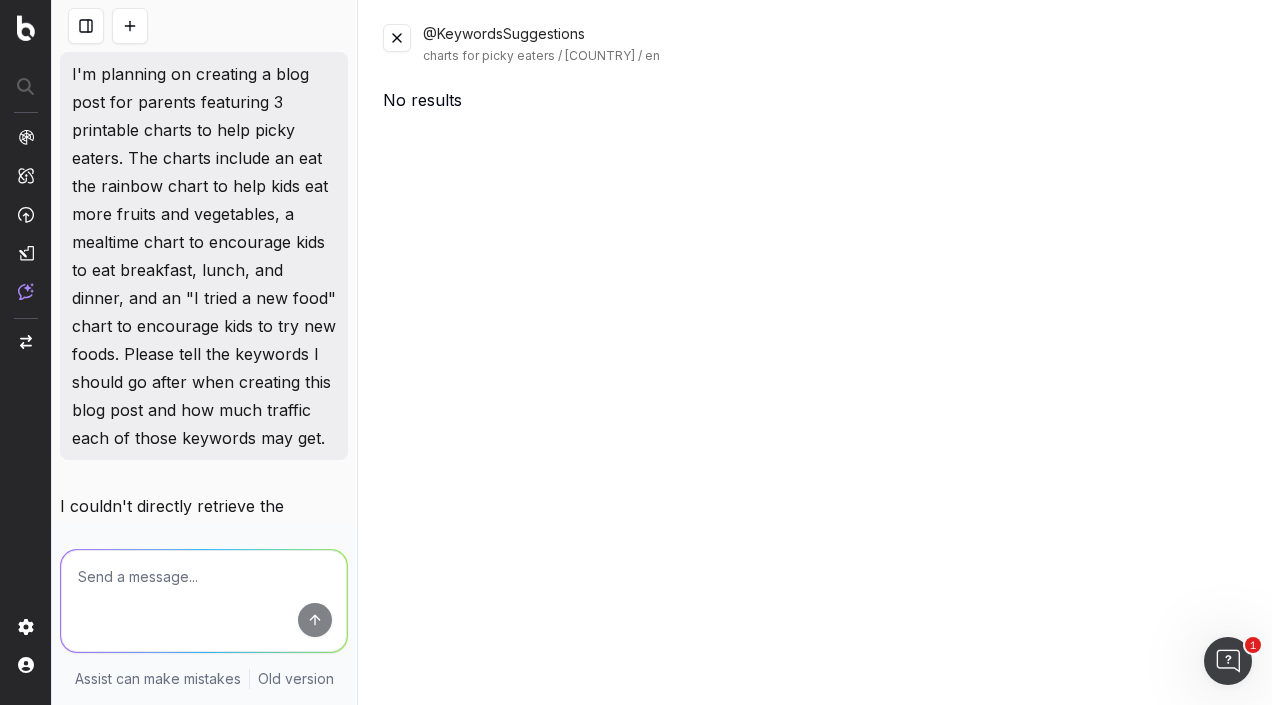 scroll, scrollTop: 71, scrollLeft: 0, axis: vertical 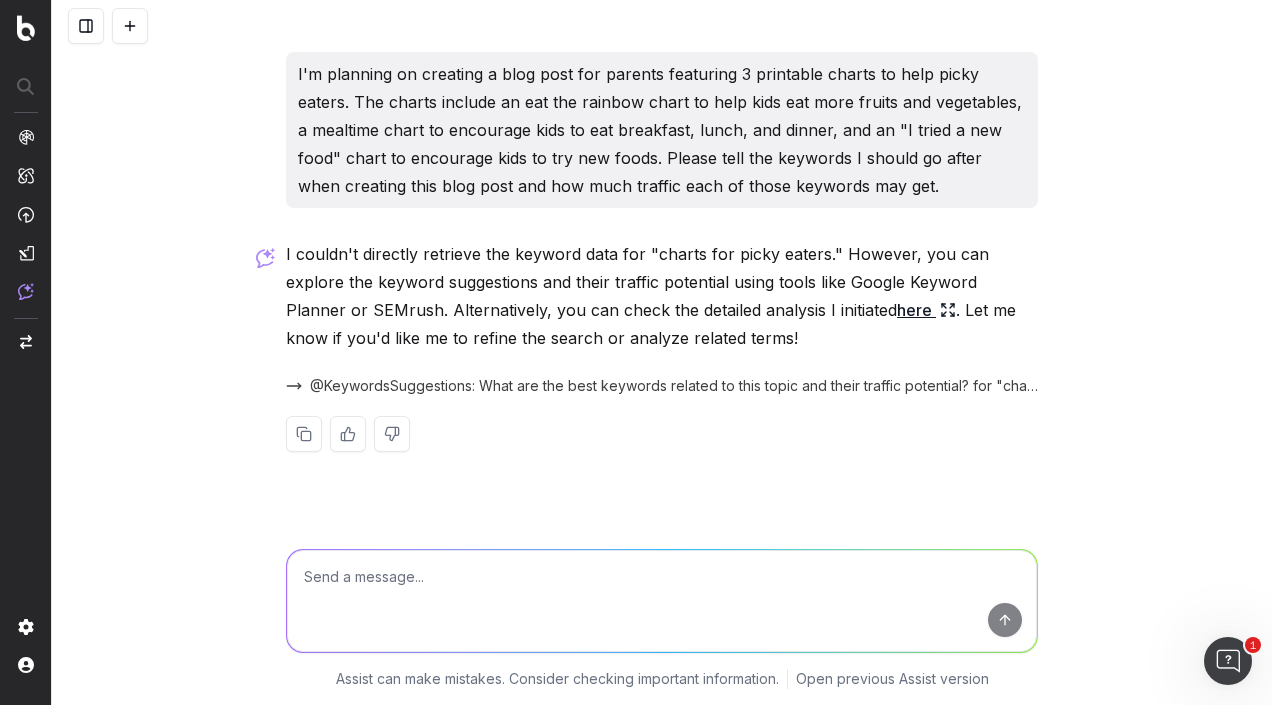 click 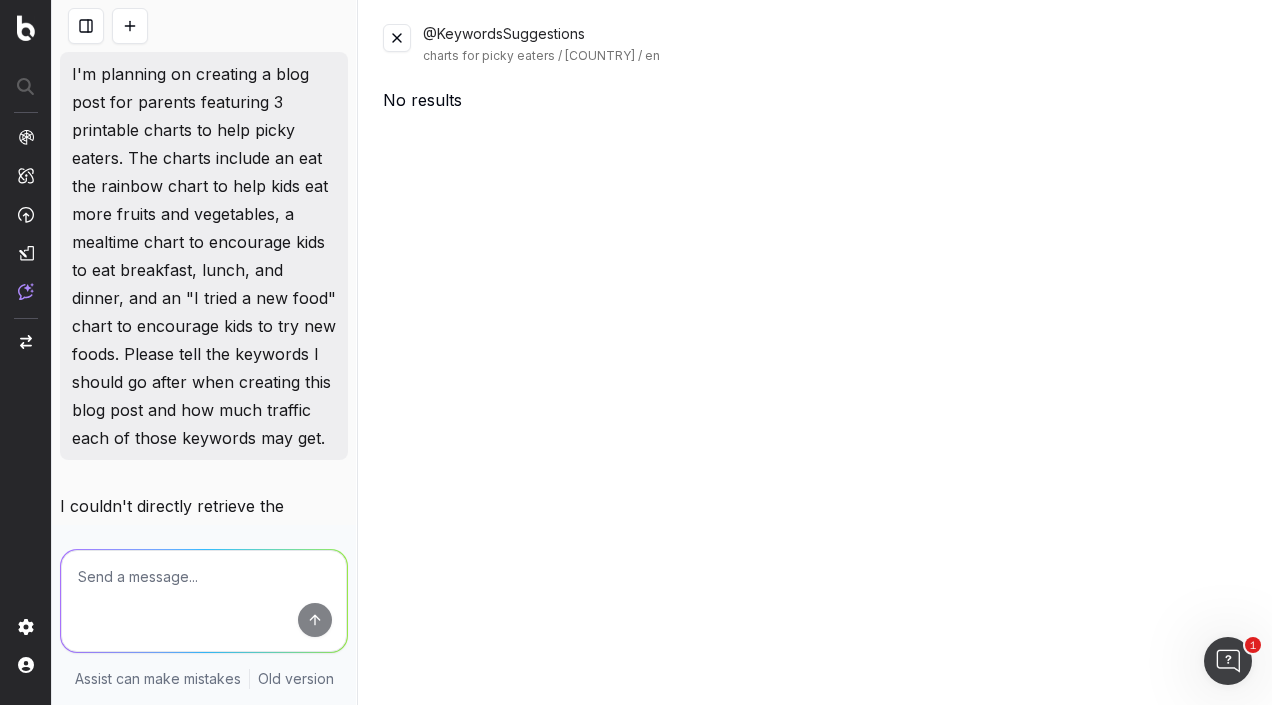 scroll, scrollTop: 71, scrollLeft: 0, axis: vertical 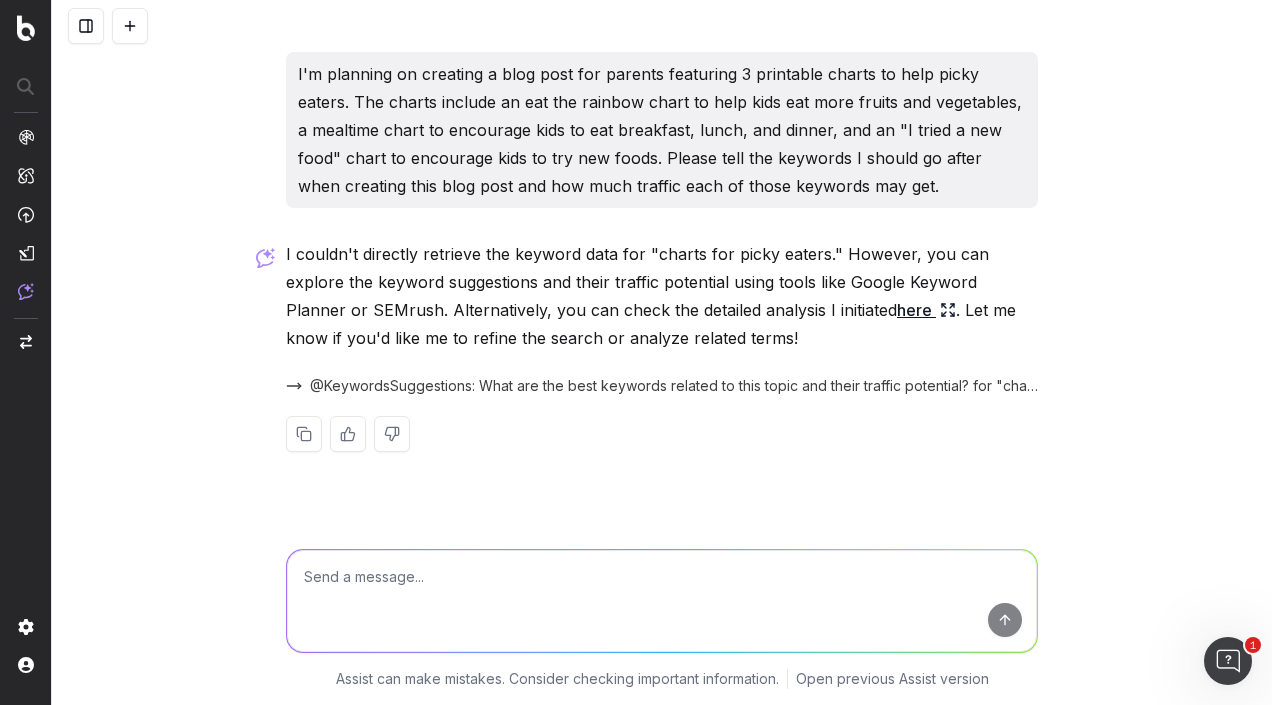 click on "@KeywordsSuggestions: What are the best keywords related to this topic and their traffic potential? for "charts for picky eaters" from [COUNTRY]" at bounding box center (674, 386) 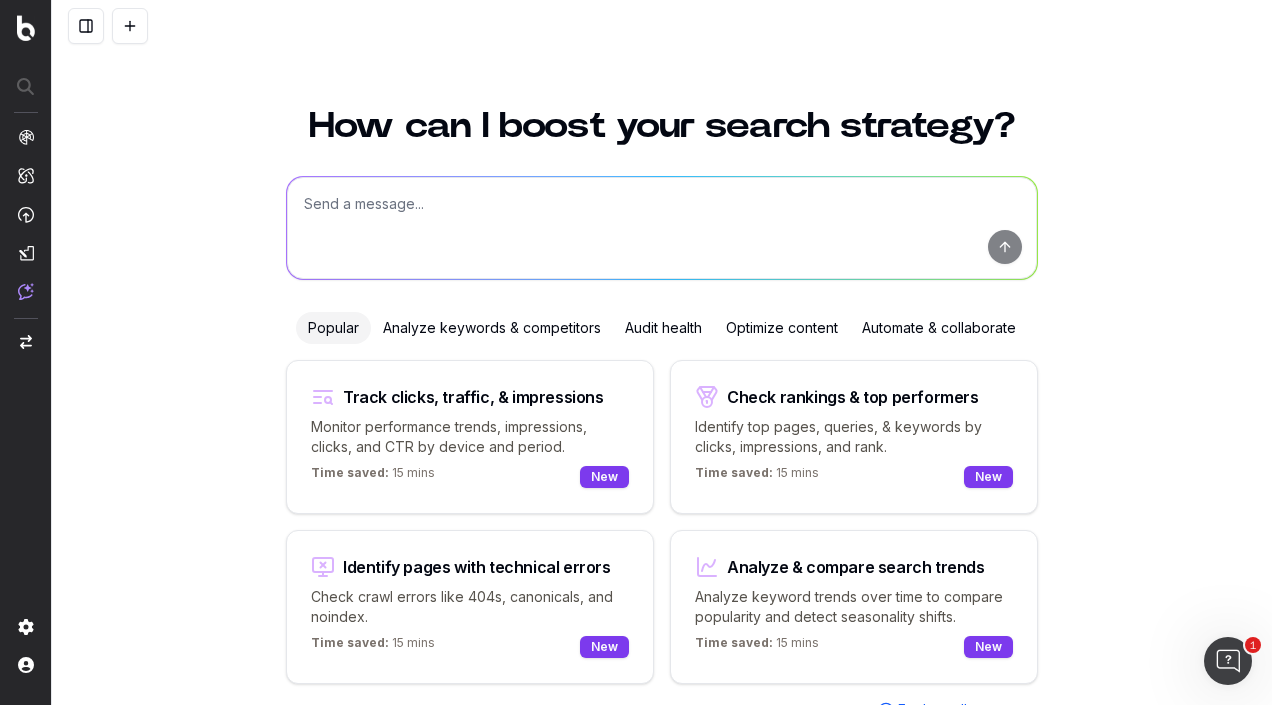 scroll, scrollTop: 71, scrollLeft: 0, axis: vertical 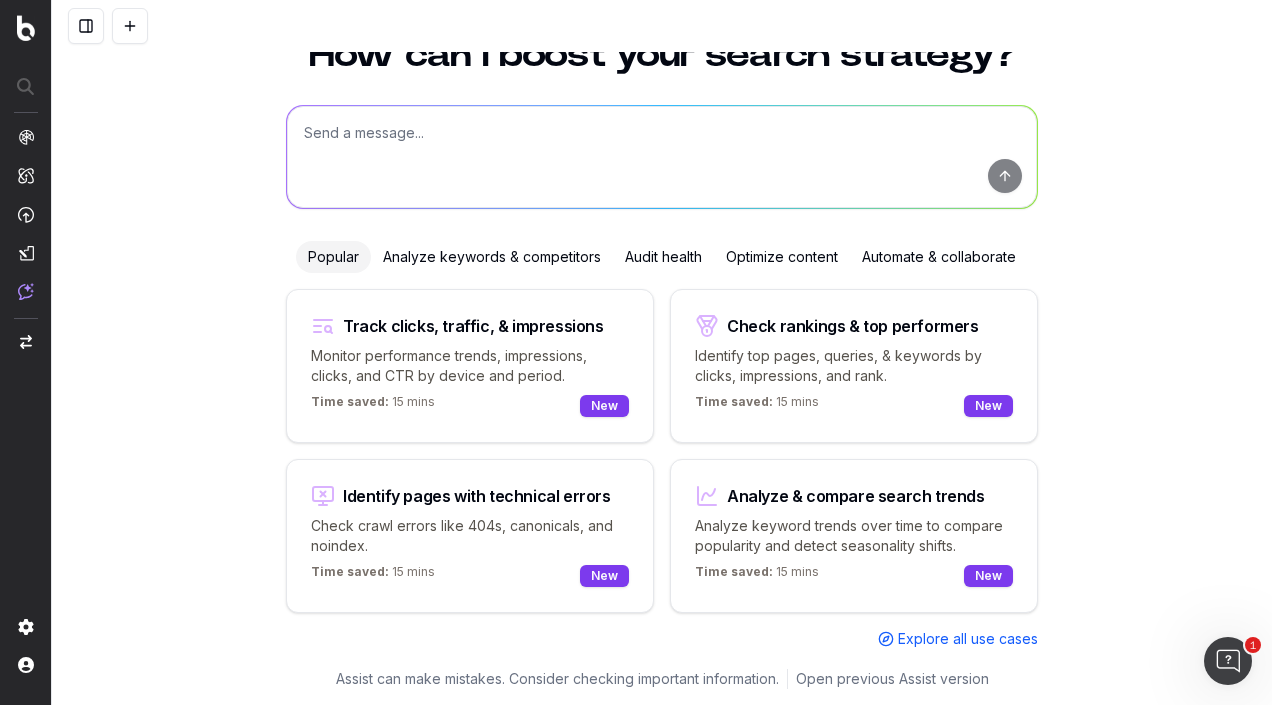 click at bounding box center (662, 157) 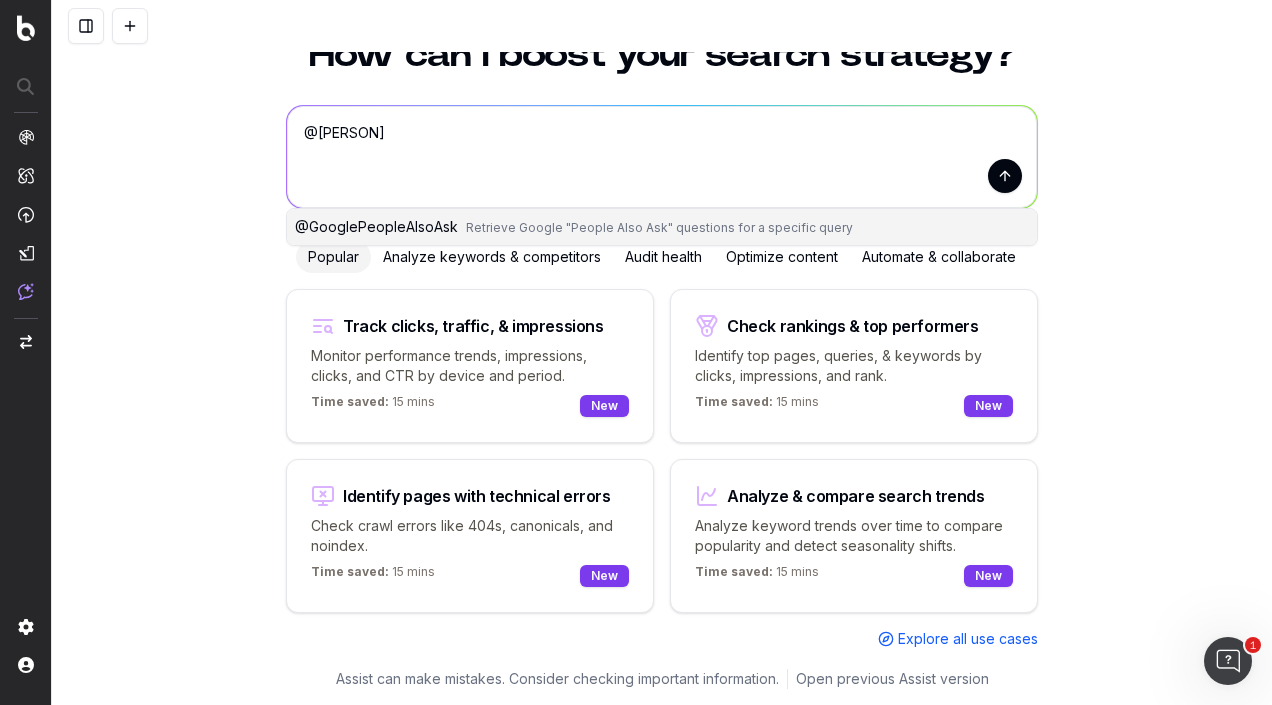 click on "@ GooglePeopleAlsoAsk" at bounding box center (376, 226) 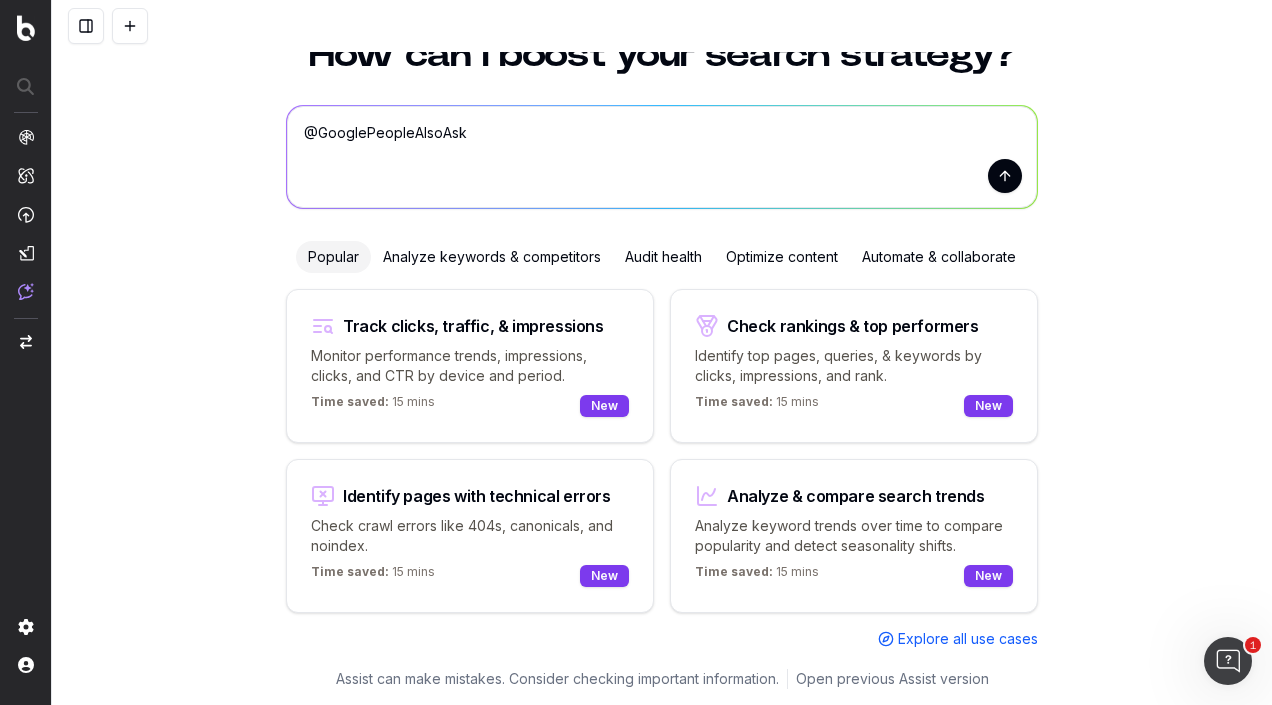 click on "@GooglePeopleAlsoAsk" at bounding box center (662, 157) 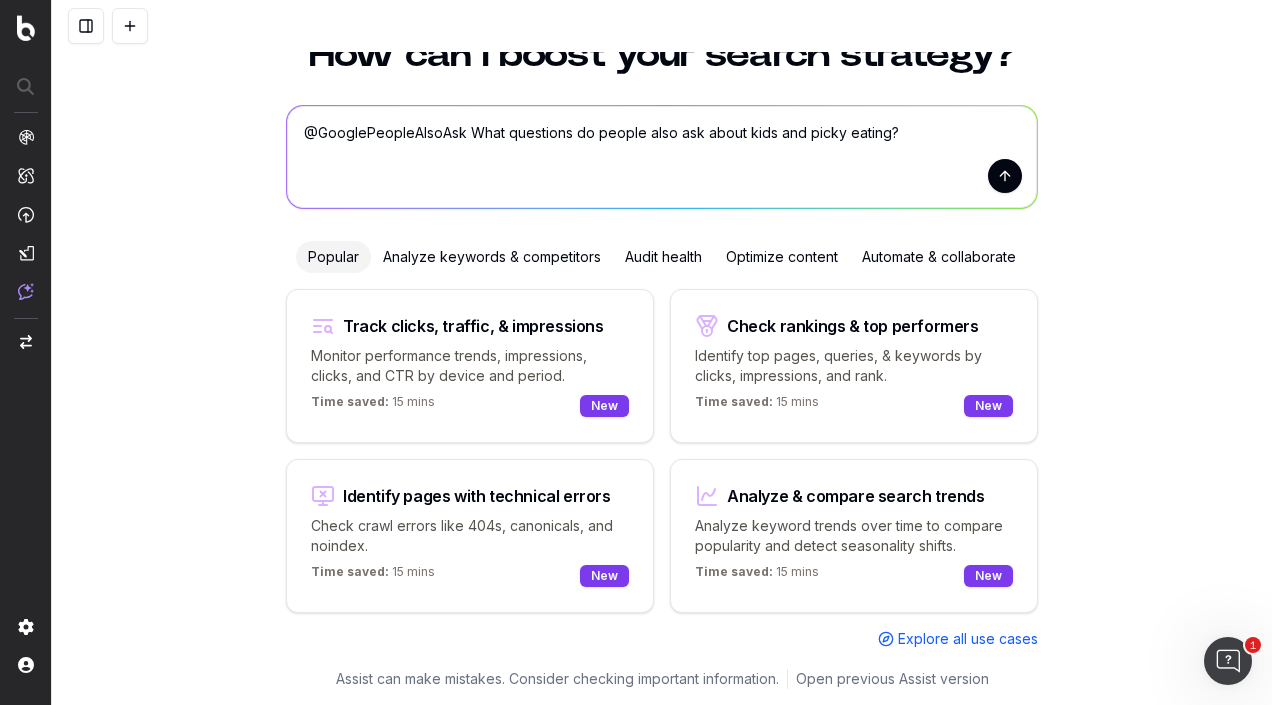 type on "@GooglePeopleAlsoAsk What questions do people also ask about kids and picky eating?" 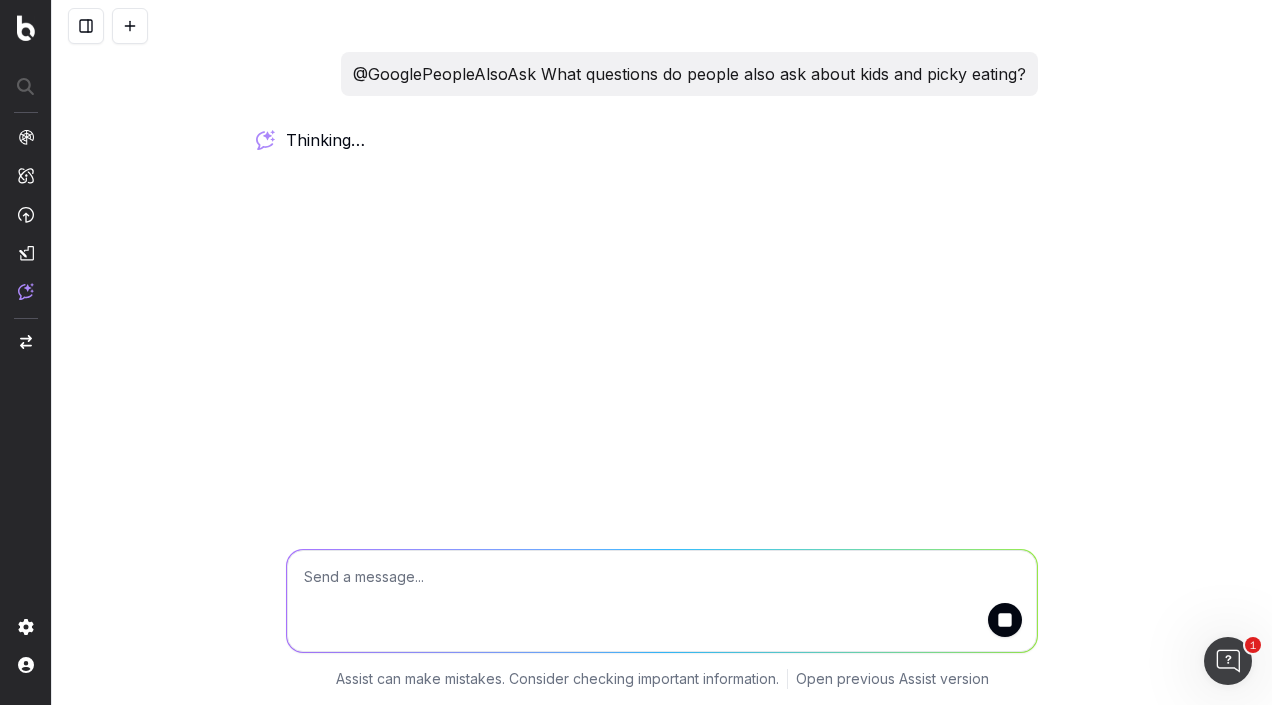 scroll, scrollTop: 0, scrollLeft: 0, axis: both 